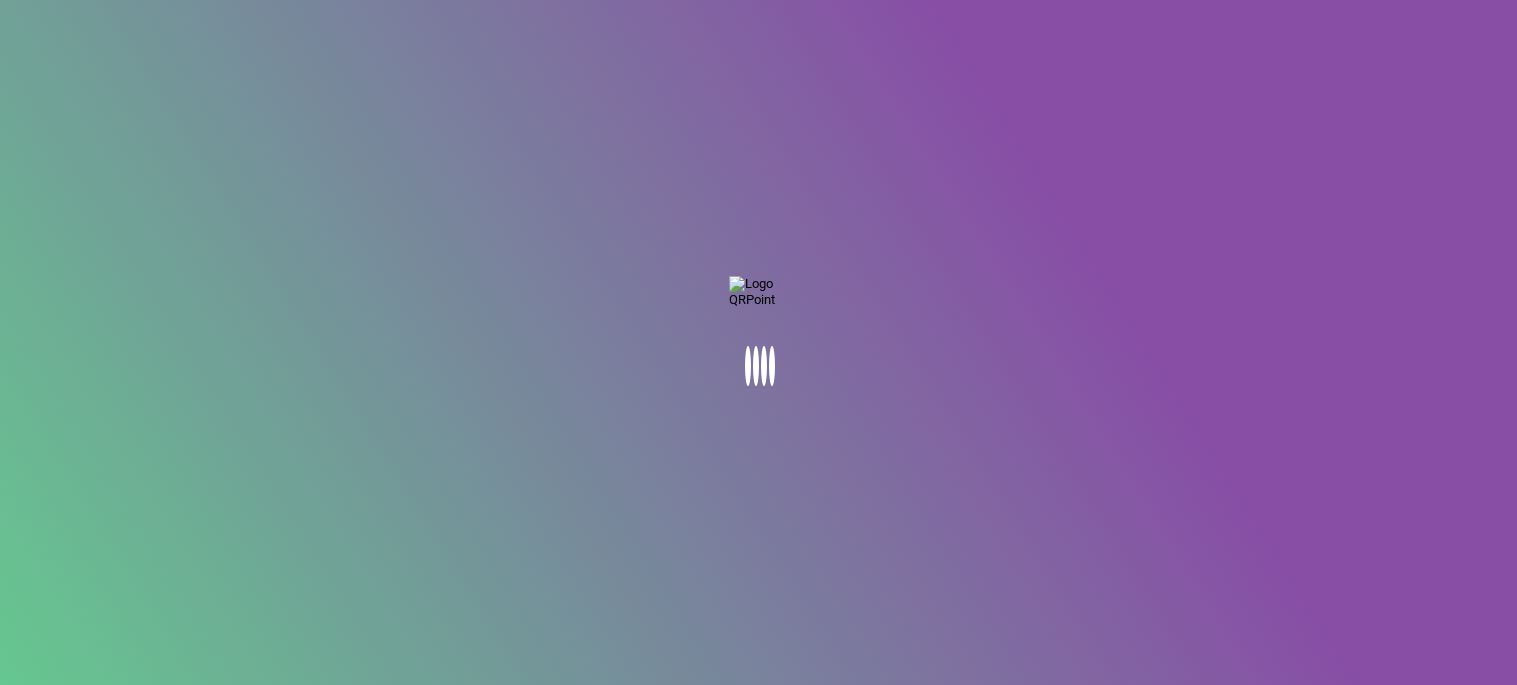 scroll, scrollTop: 0, scrollLeft: 0, axis: both 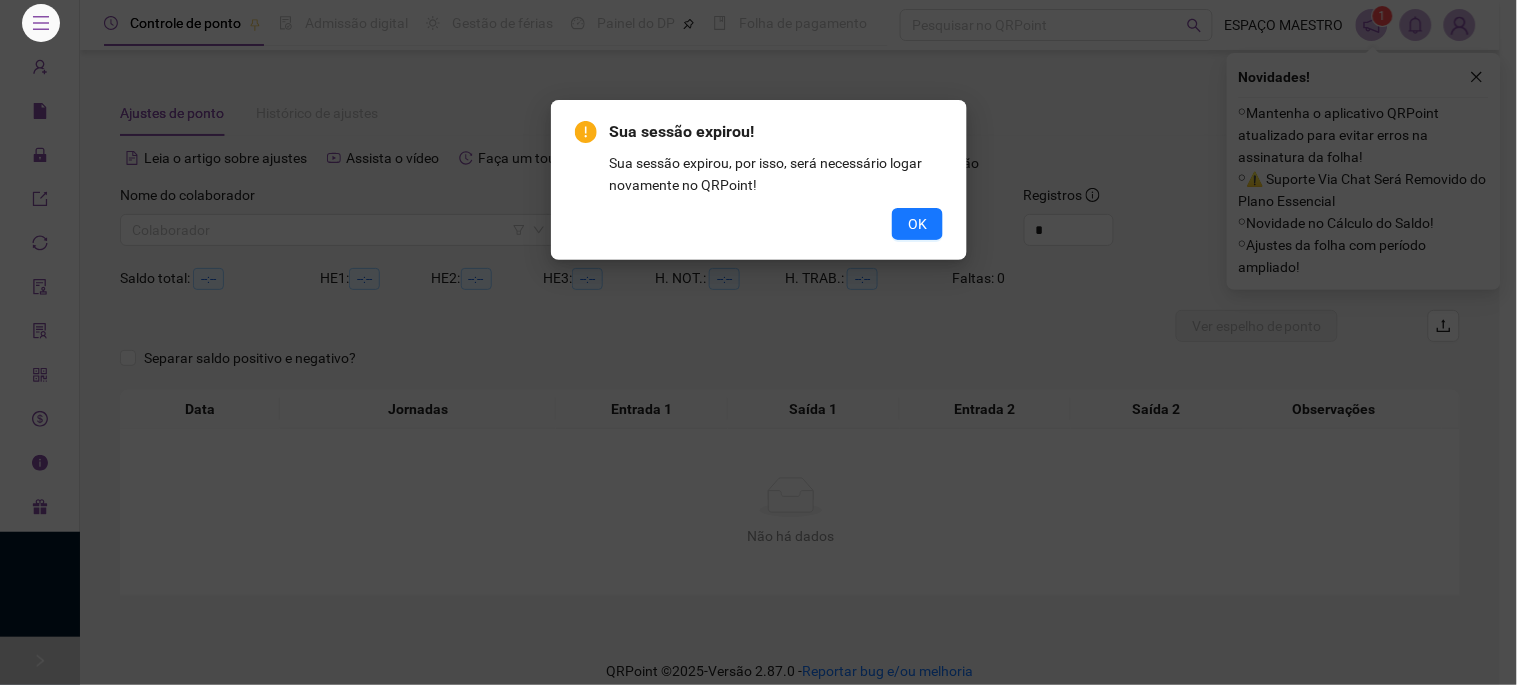 click on "Sua sessão expirou! Sua sessão expirou, por isso, será necessário logar novamente no QRPoint! OK" at bounding box center [758, 342] 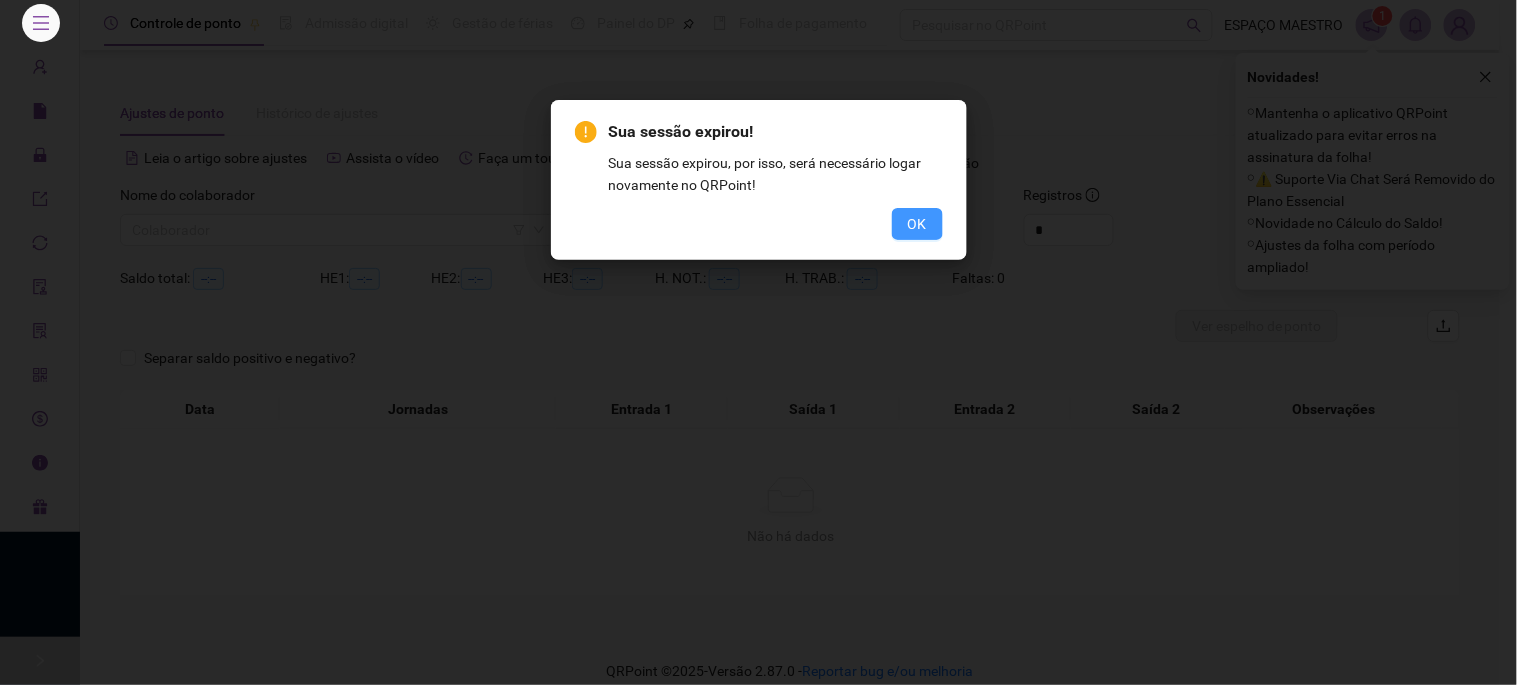 click on "OK" at bounding box center (917, 224) 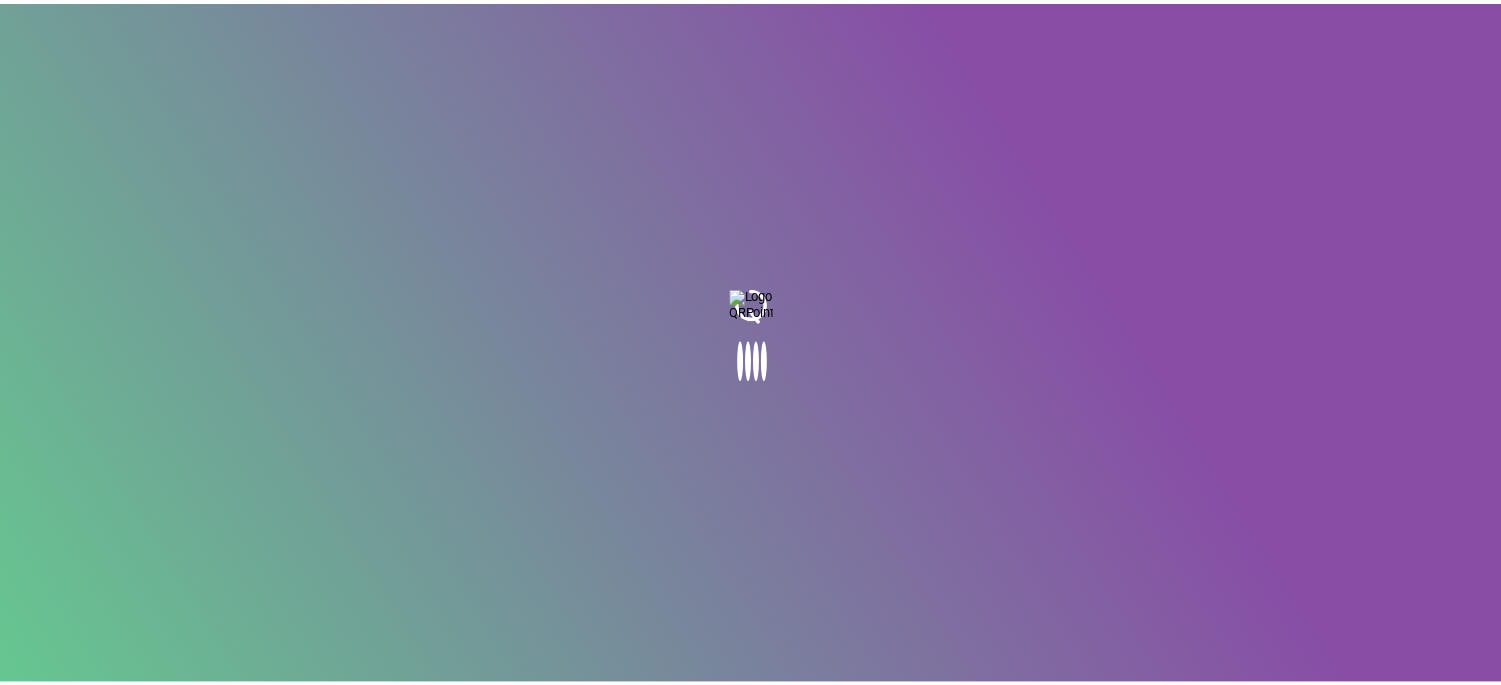 scroll, scrollTop: 0, scrollLeft: 0, axis: both 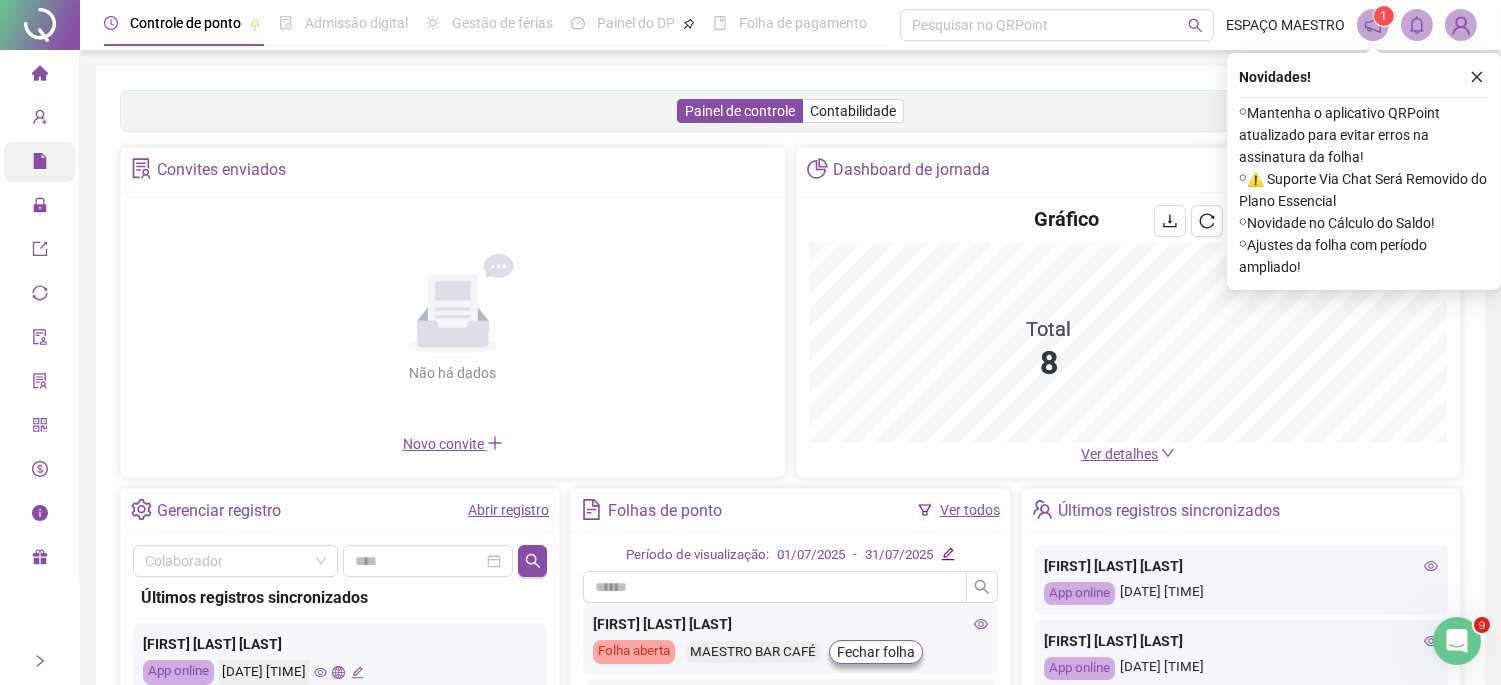 click 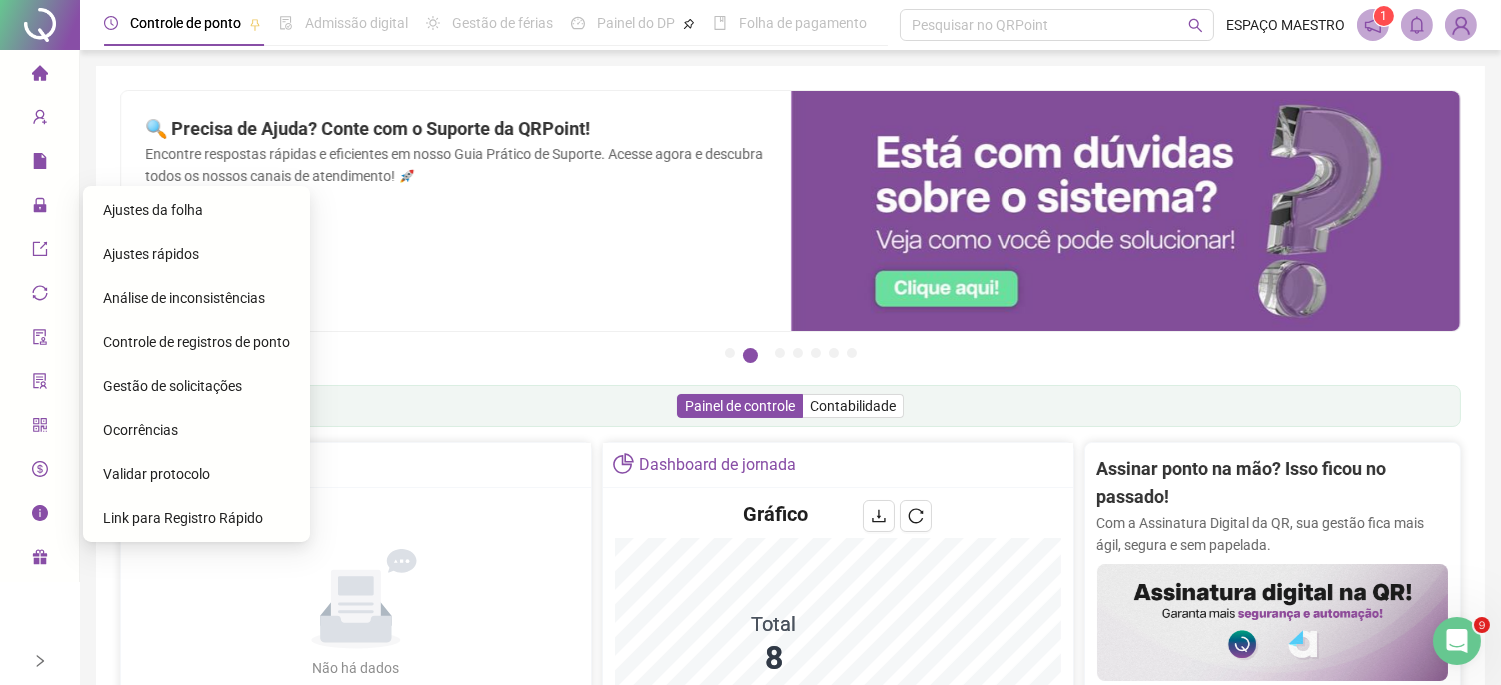 click on "Ajustes rápidos" at bounding box center (196, 254) 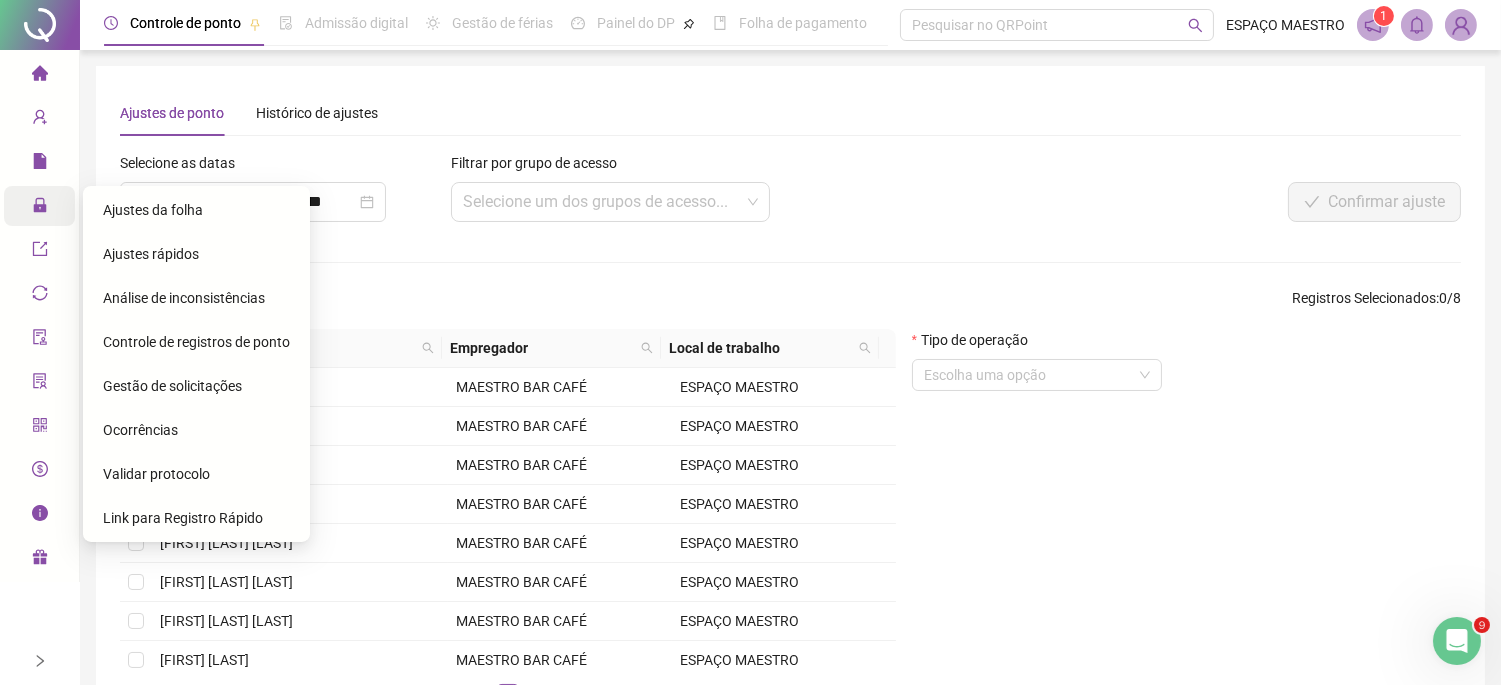 click 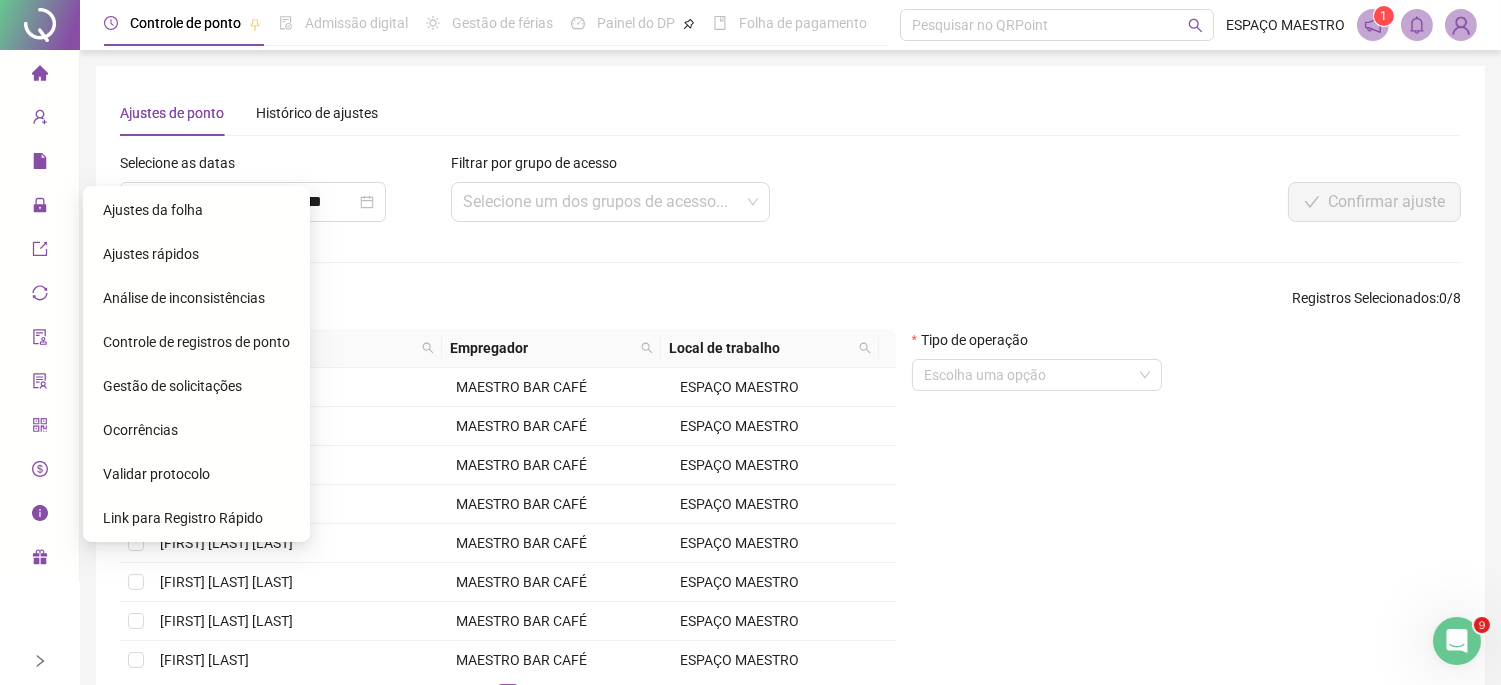 click on "Ajustes da folha" at bounding box center [153, 210] 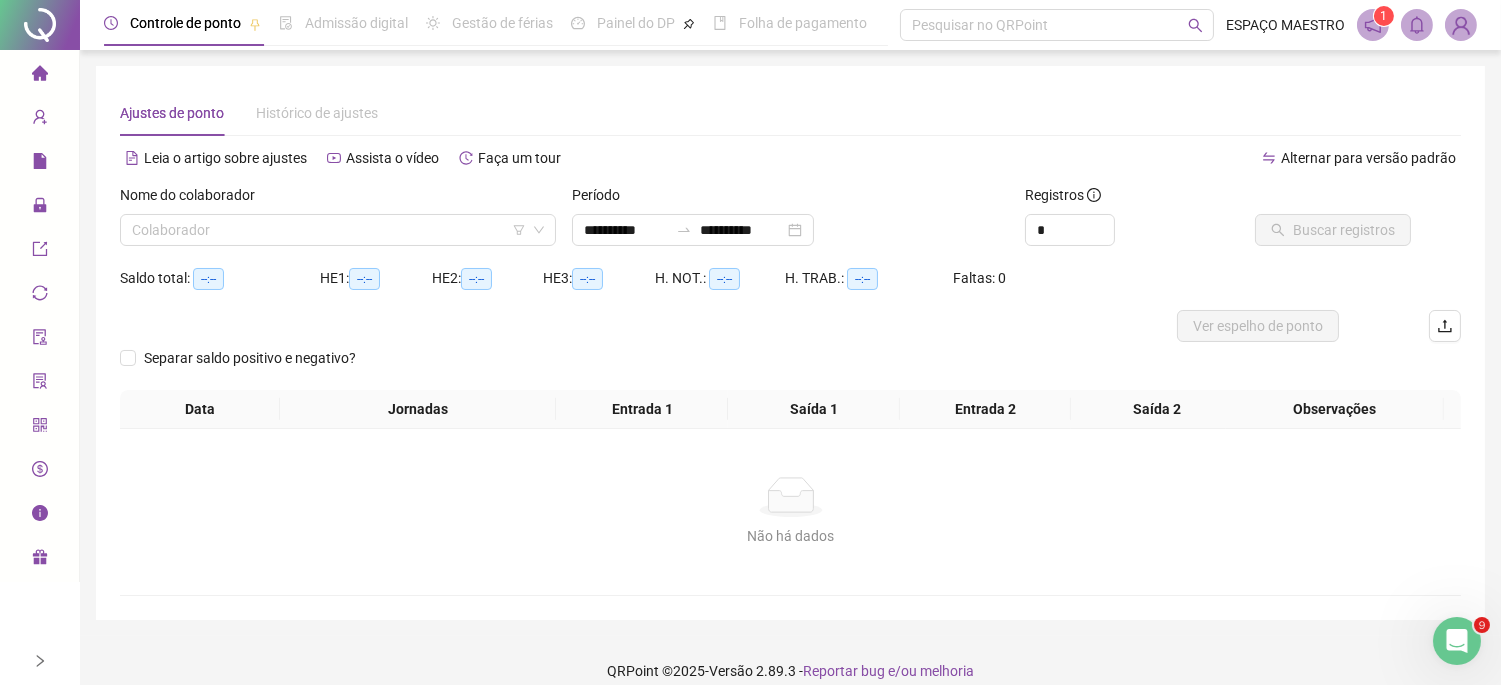 click on "Alternar para versão padrão" at bounding box center (1126, 158) 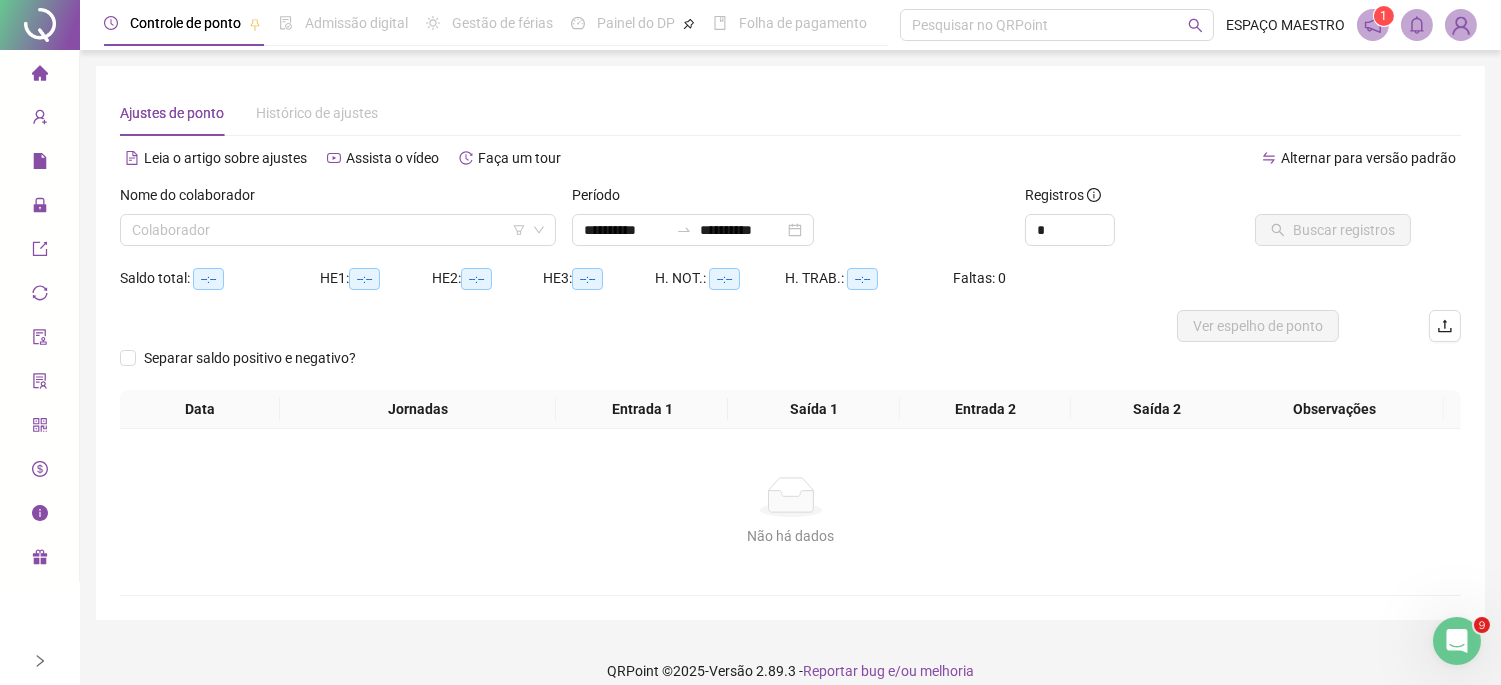 click on "Alternar para versão padrão" at bounding box center [1126, 158] 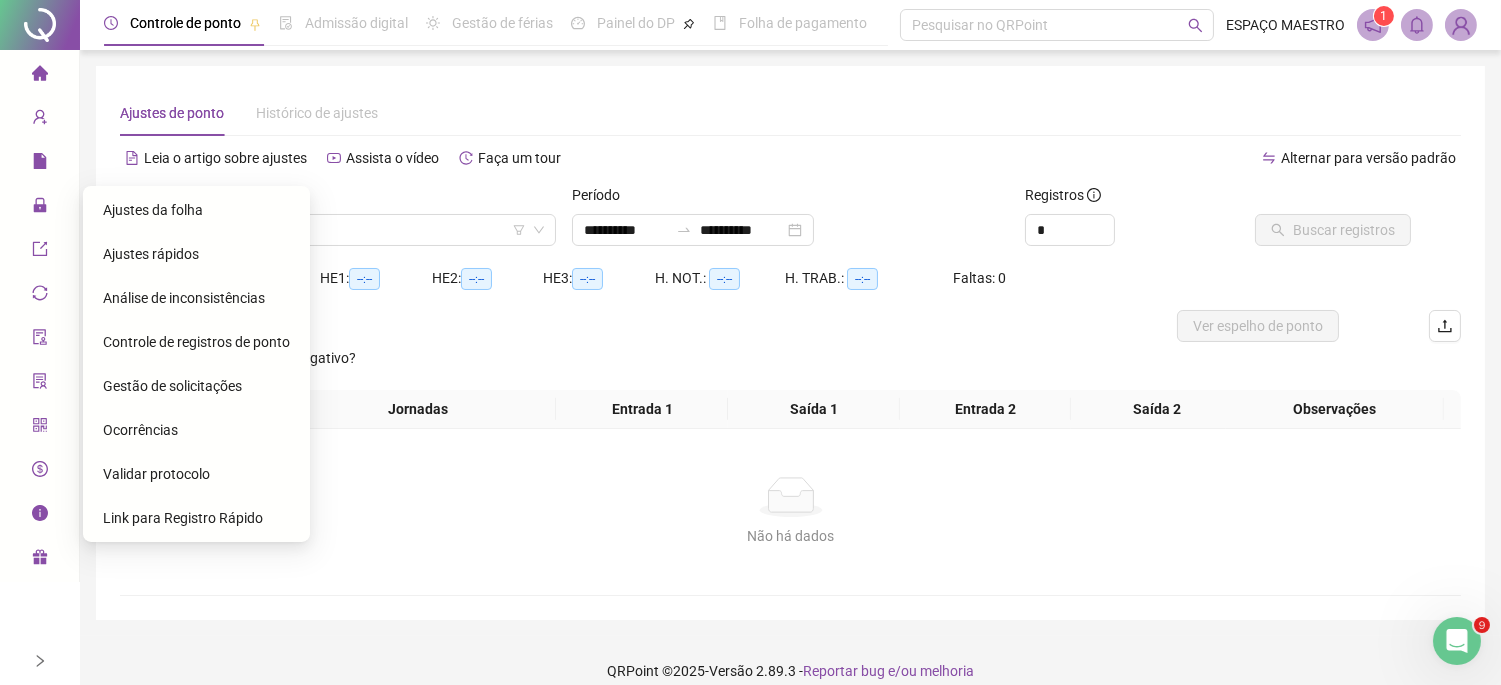 click on "Controle de registros de ponto" at bounding box center (196, 342) 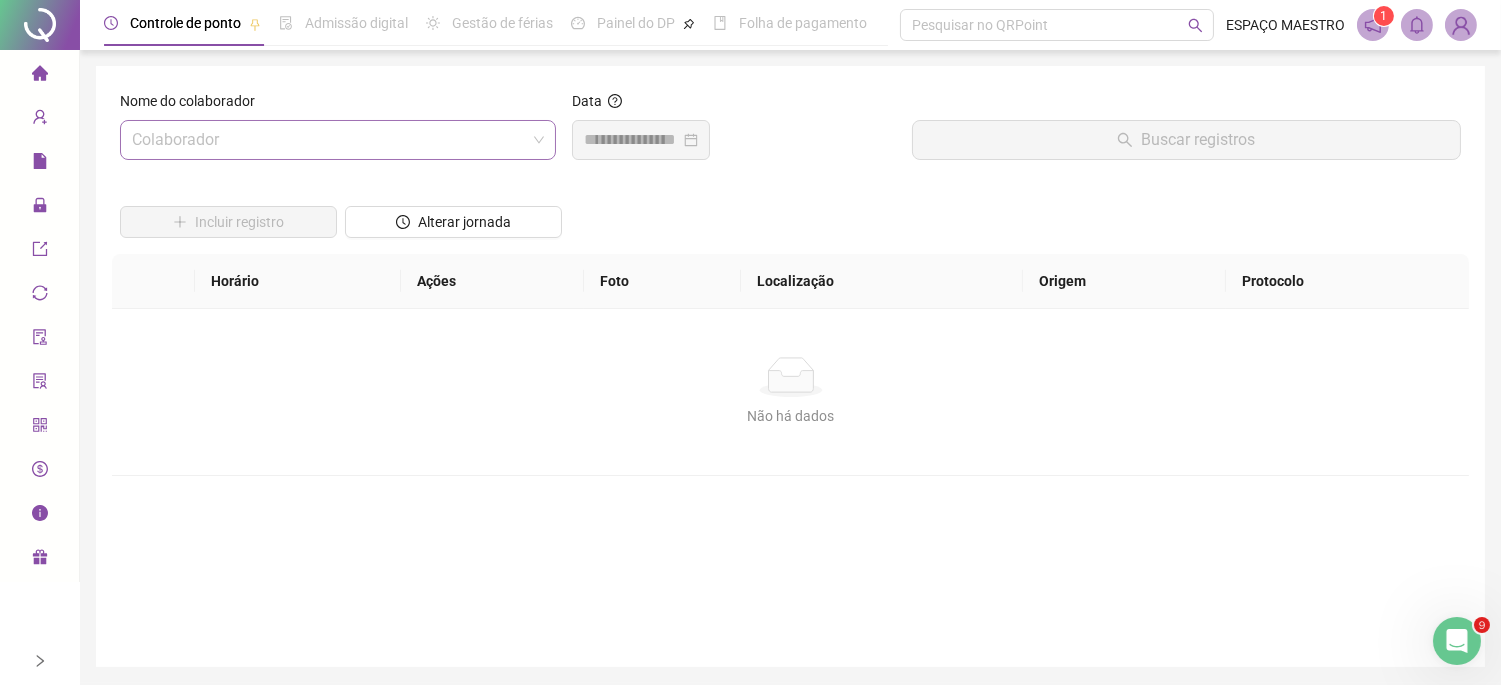 click at bounding box center (329, 140) 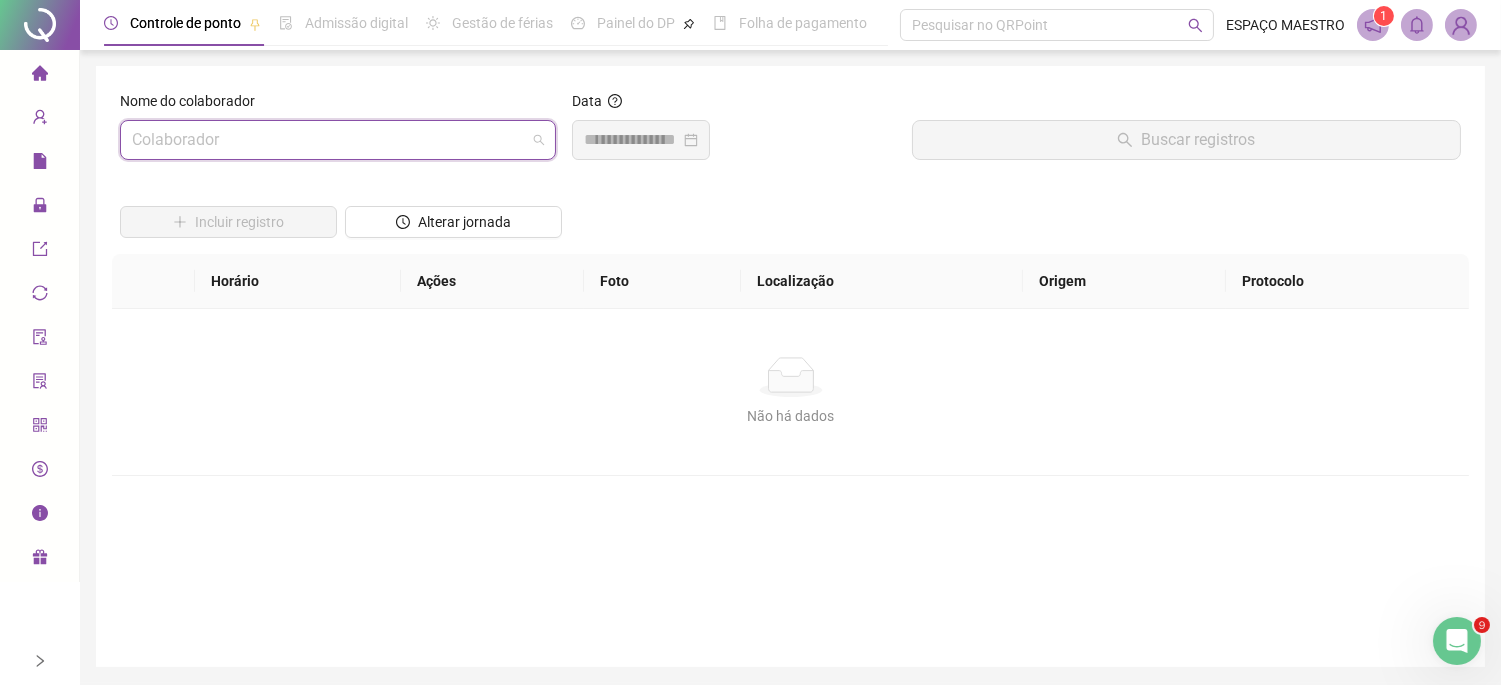 click at bounding box center (329, 140) 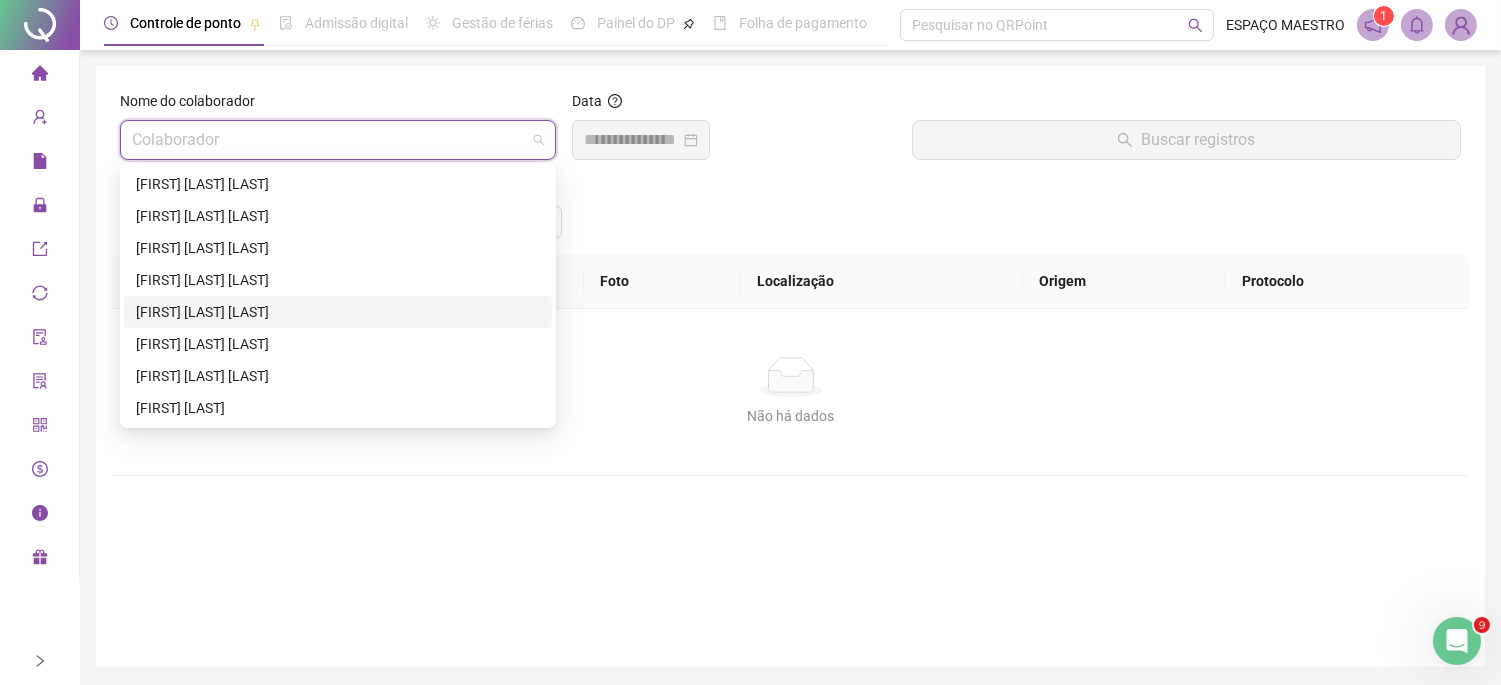 click on "MATHEUS VEDOVATTO PAETZHOLD" at bounding box center [338, 312] 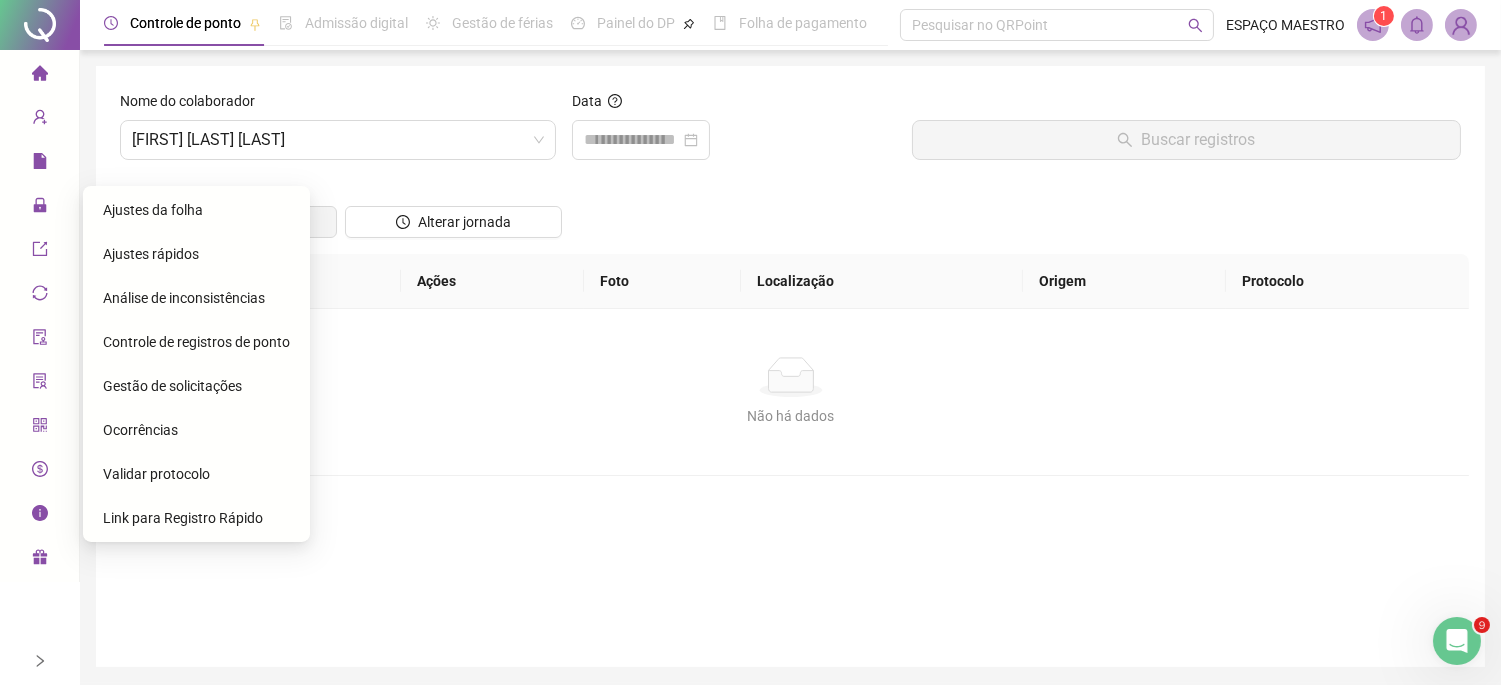 click on "Incluir registro   Alterar jornada" at bounding box center (790, 215) 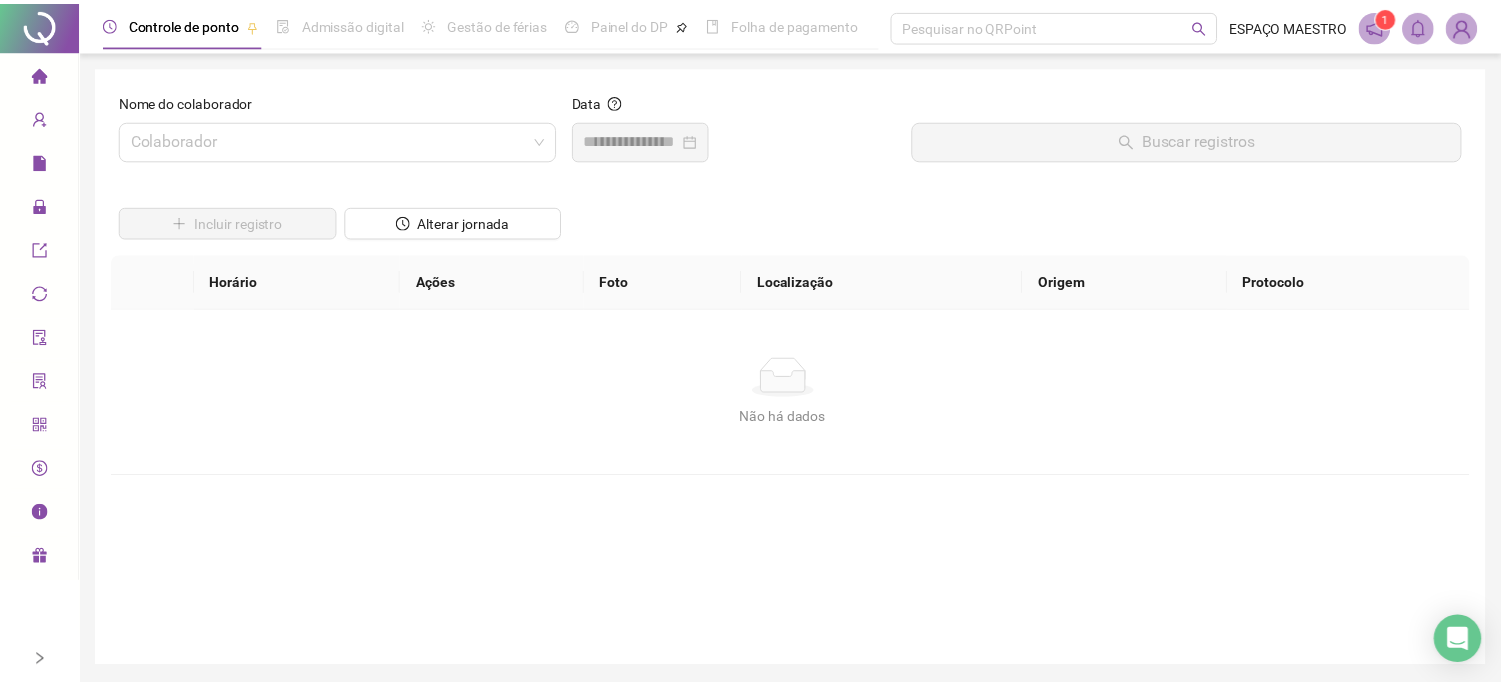 scroll, scrollTop: 0, scrollLeft: 0, axis: both 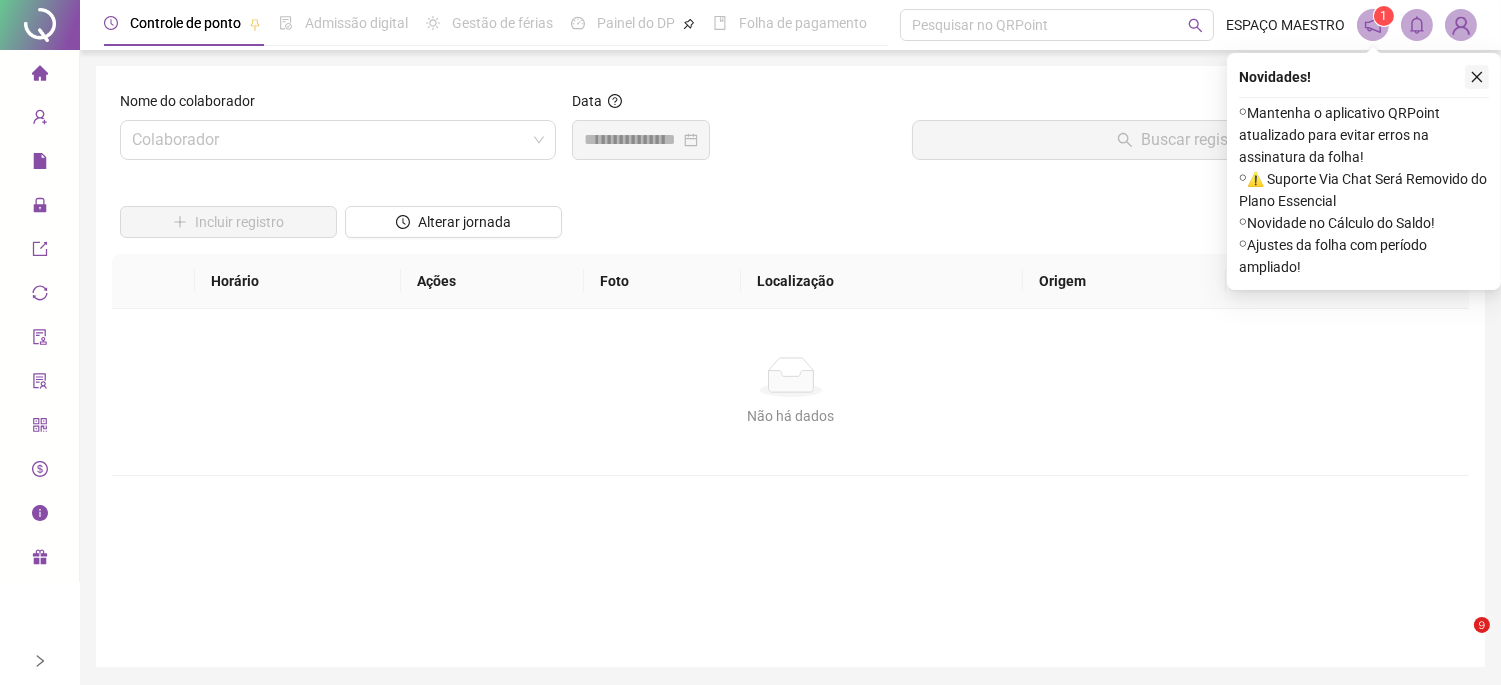 click 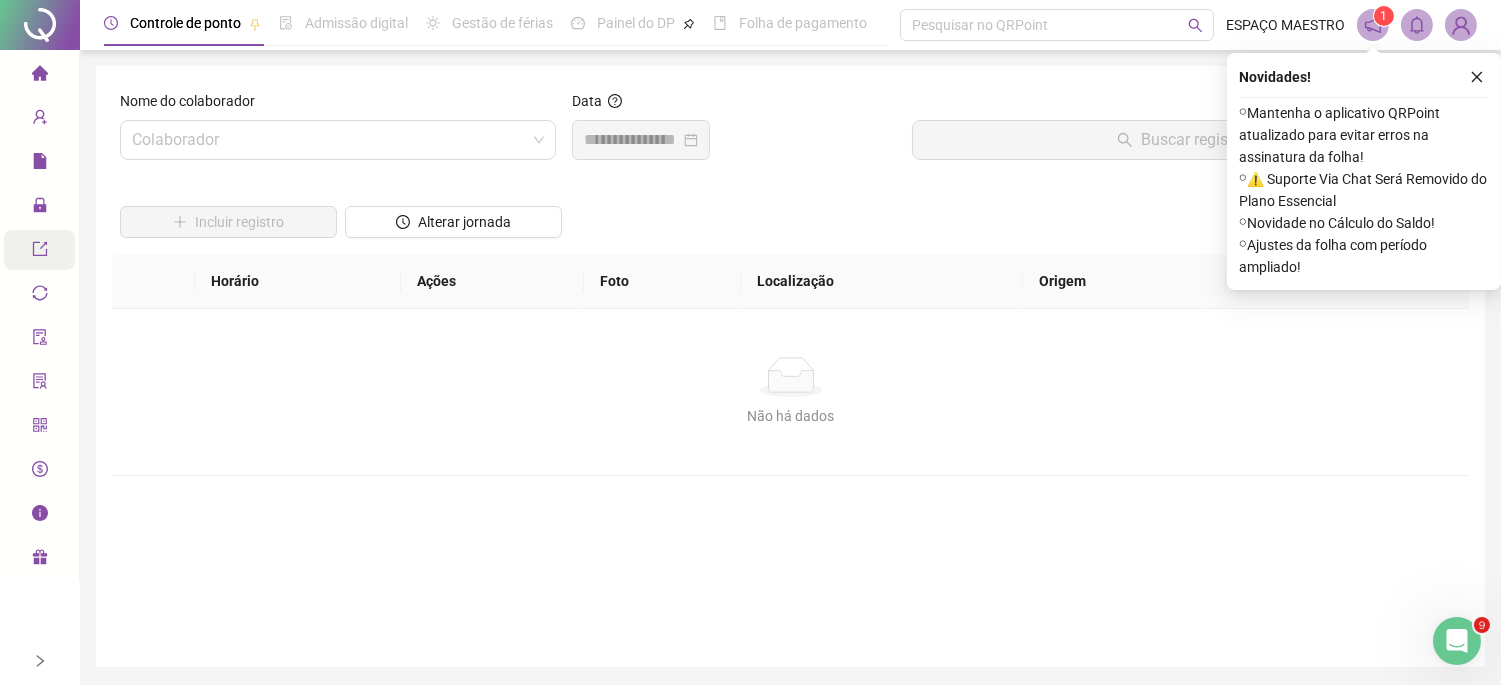 scroll, scrollTop: 0, scrollLeft: 0, axis: both 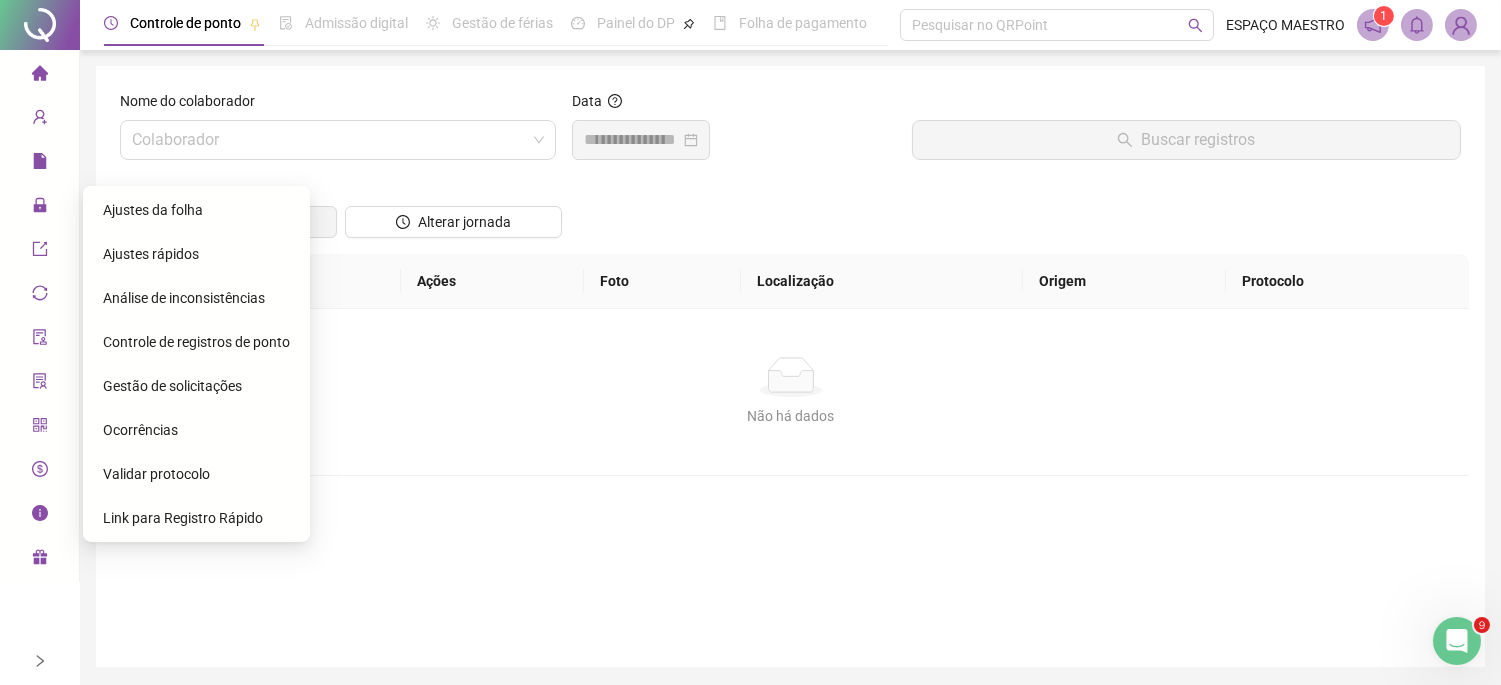 drag, startPoint x: 207, startPoint y: 337, endPoint x: 354, endPoint y: 387, distance: 155.27074 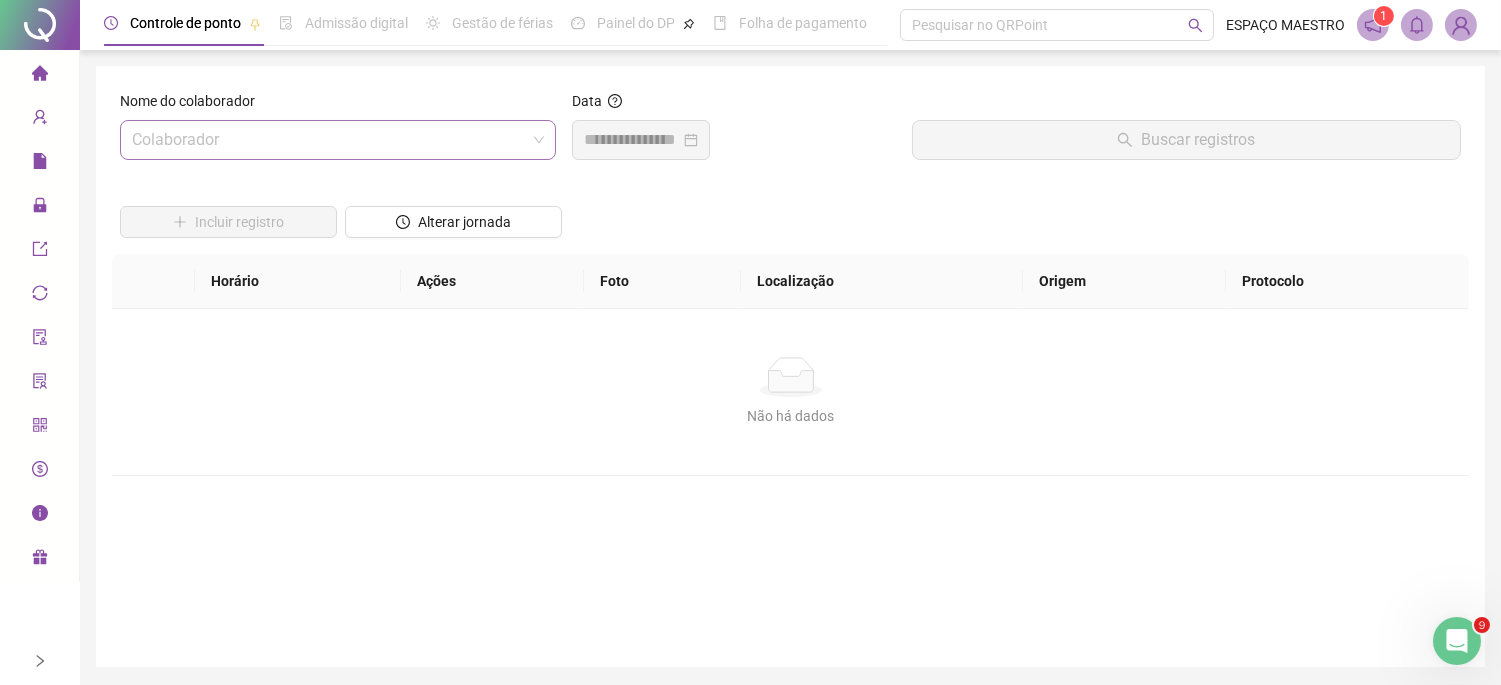 click at bounding box center (329, 140) 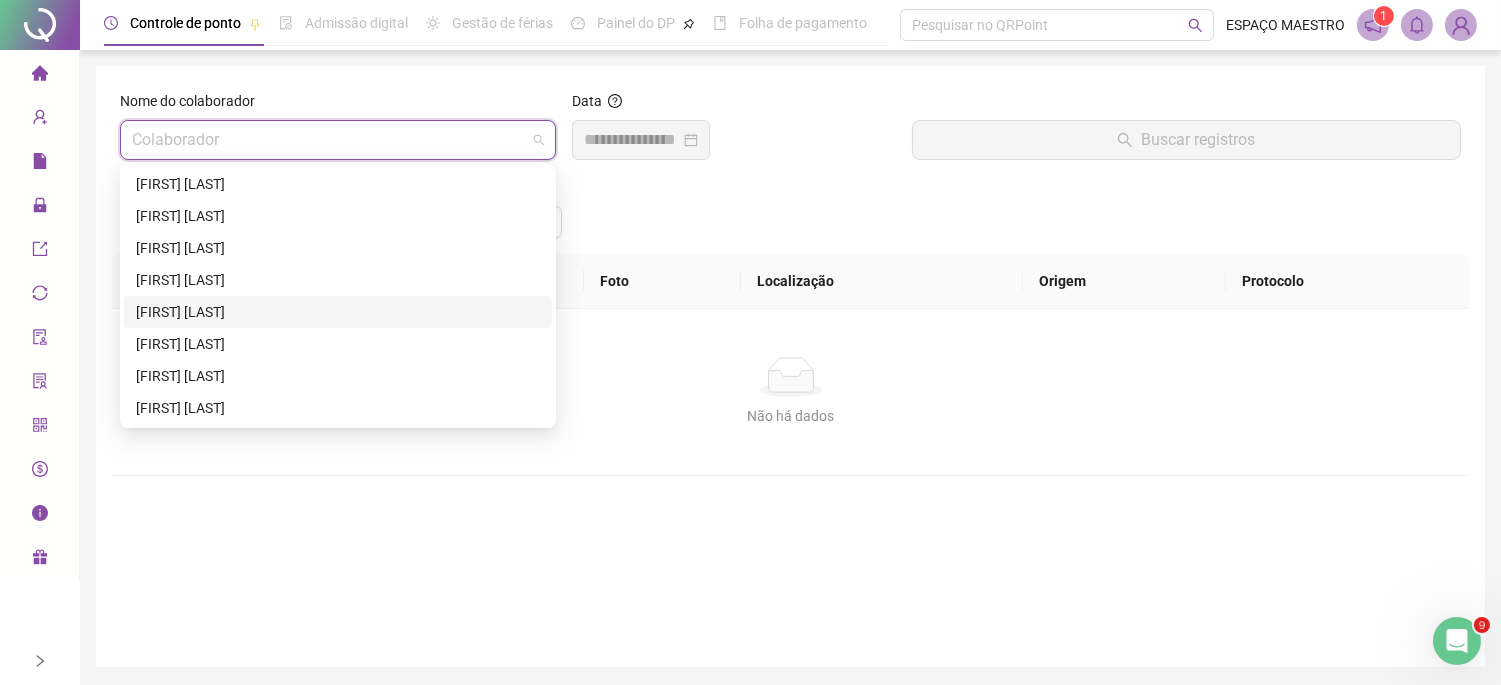 click on "MATHEUS VEDOVATTO PAETZHOLD" at bounding box center (338, 312) 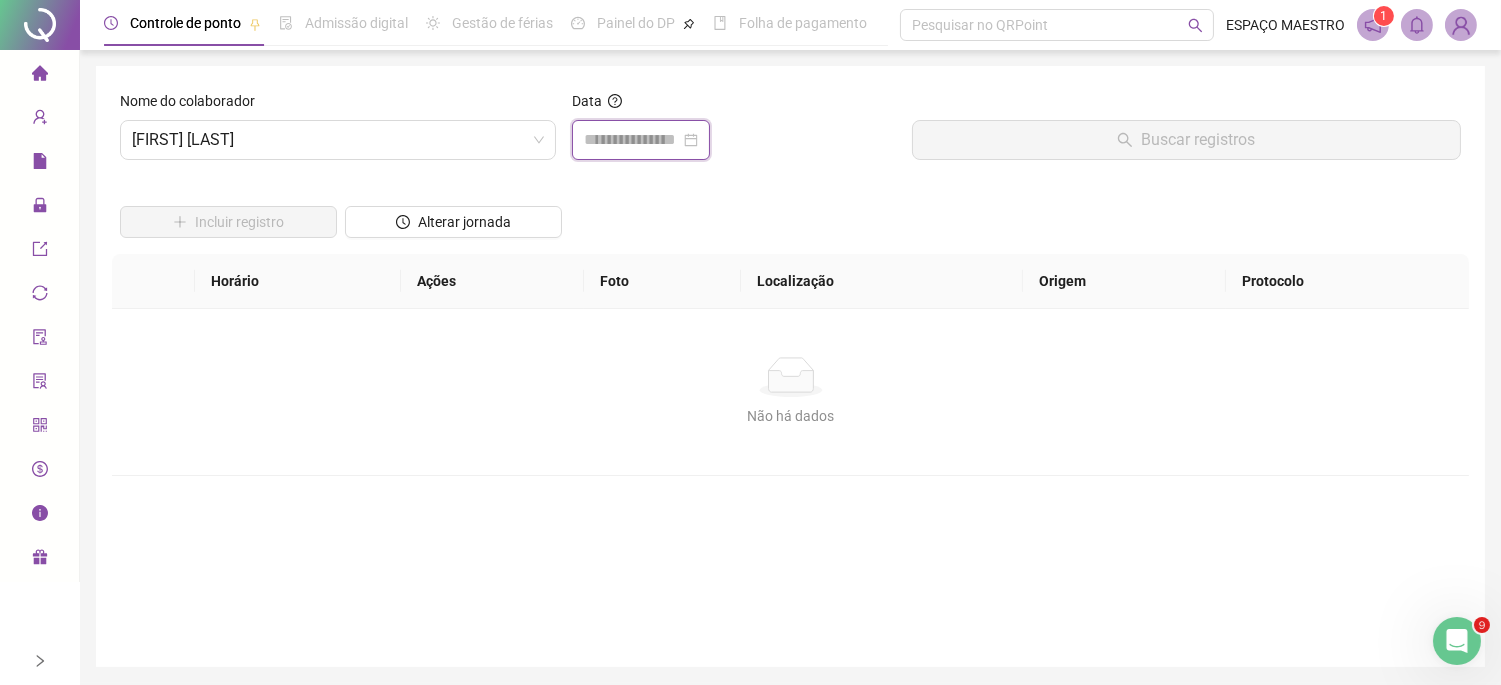 click at bounding box center [632, 140] 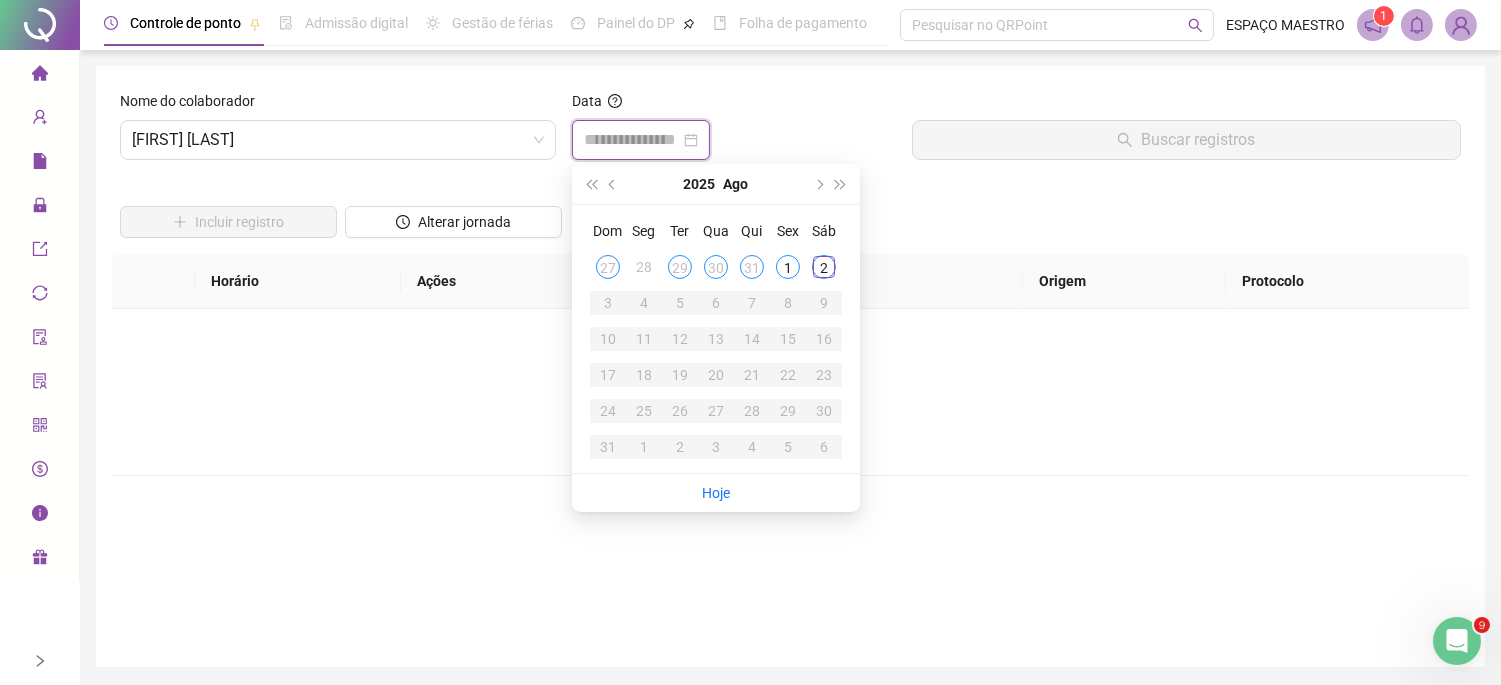 click at bounding box center (632, 140) 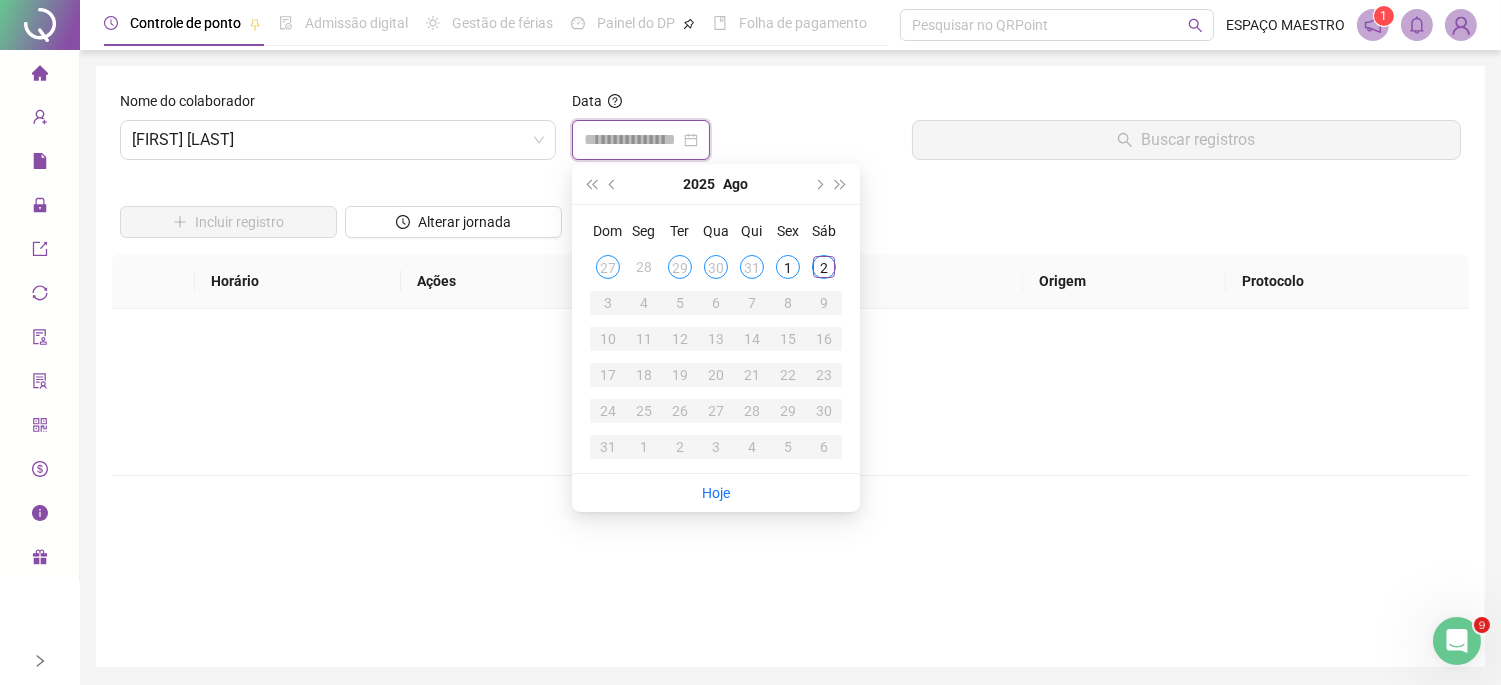 type on "**********" 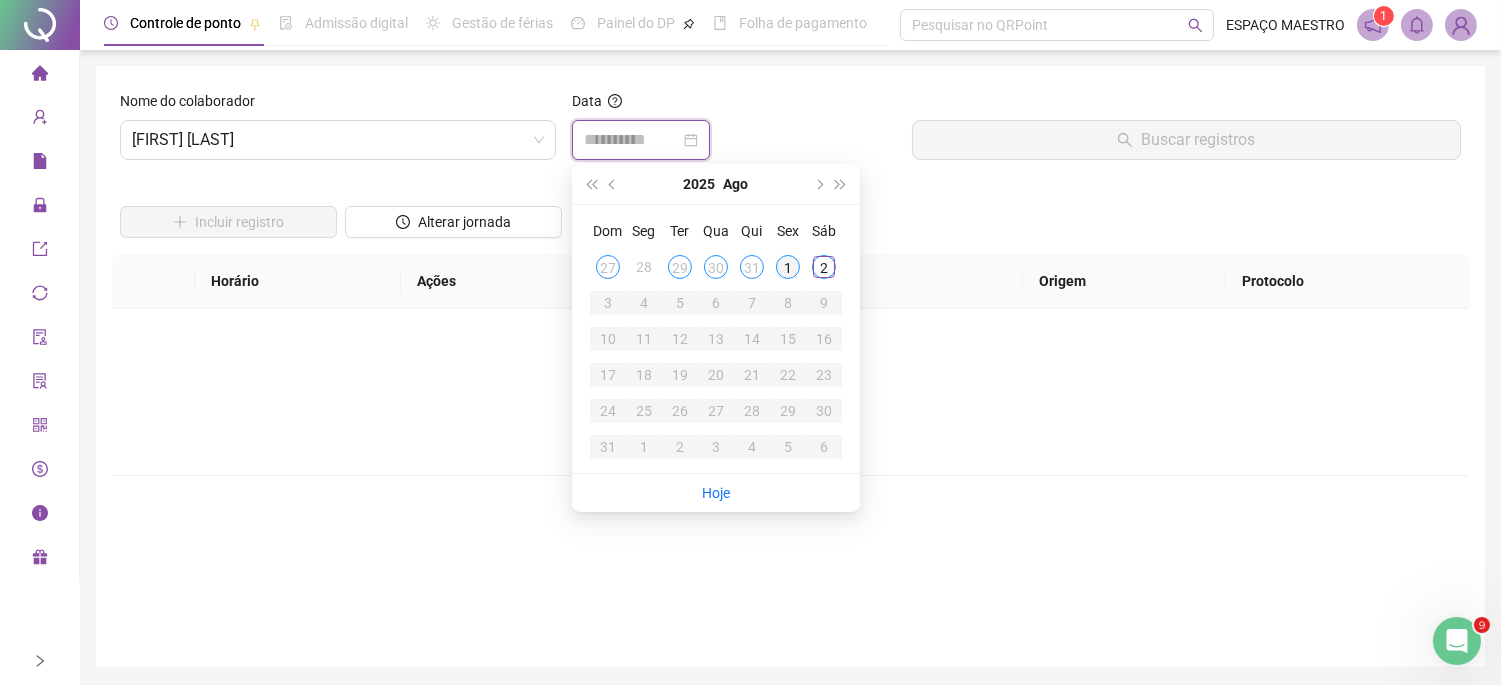 type on "**********" 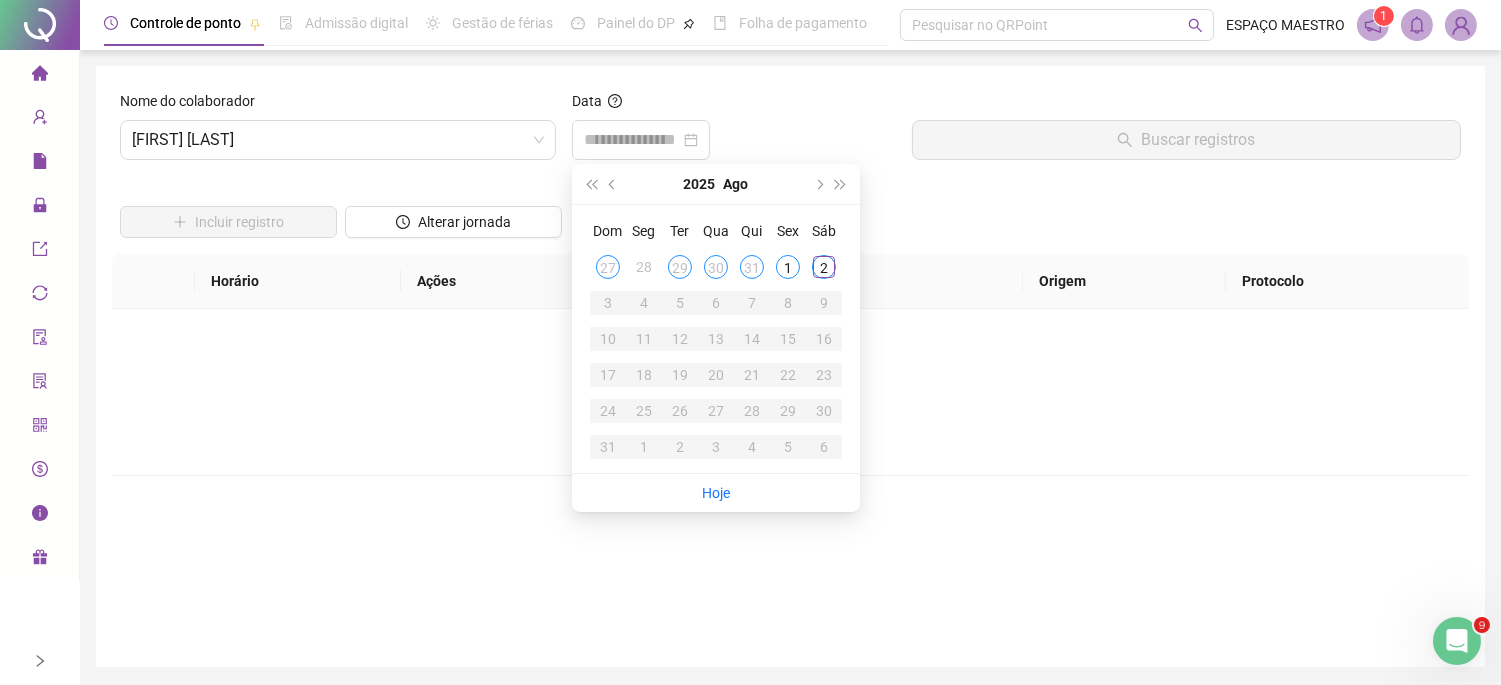 click at bounding box center (733, 140) 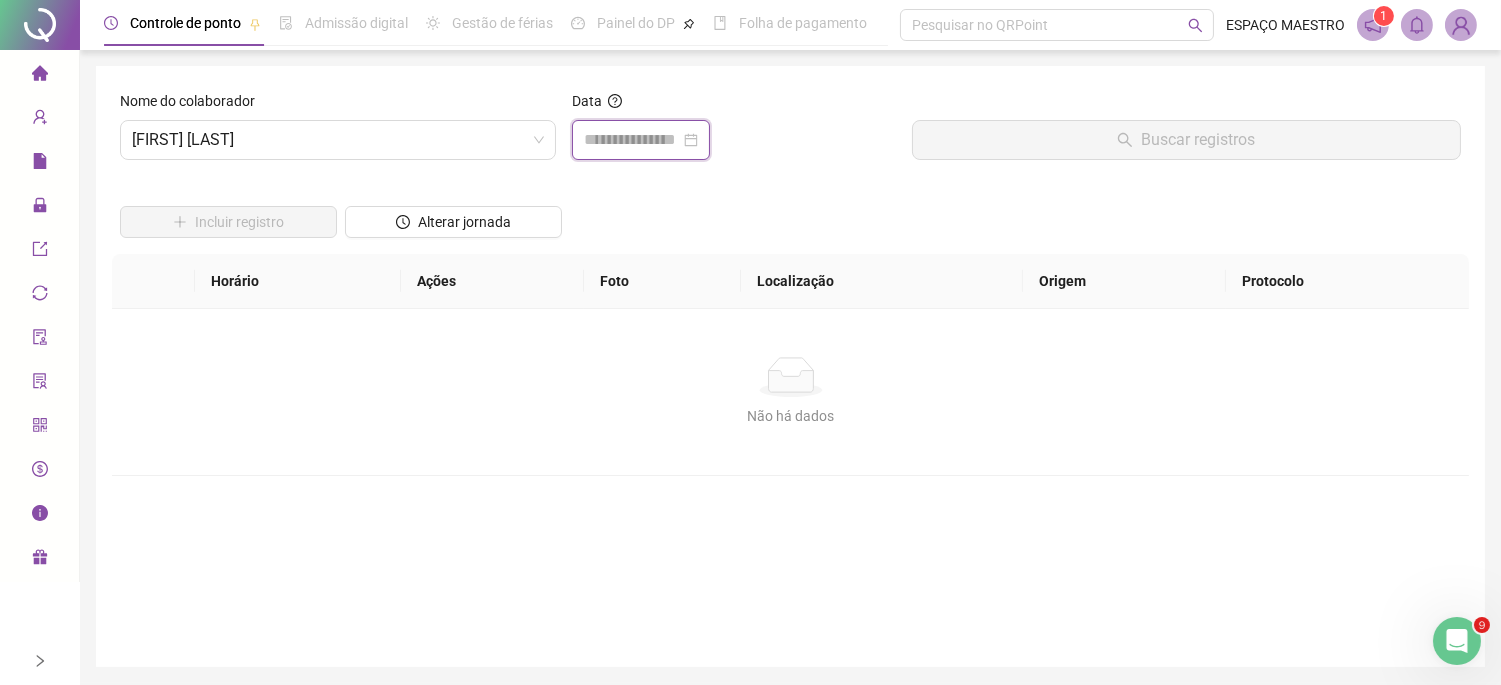 click at bounding box center [632, 140] 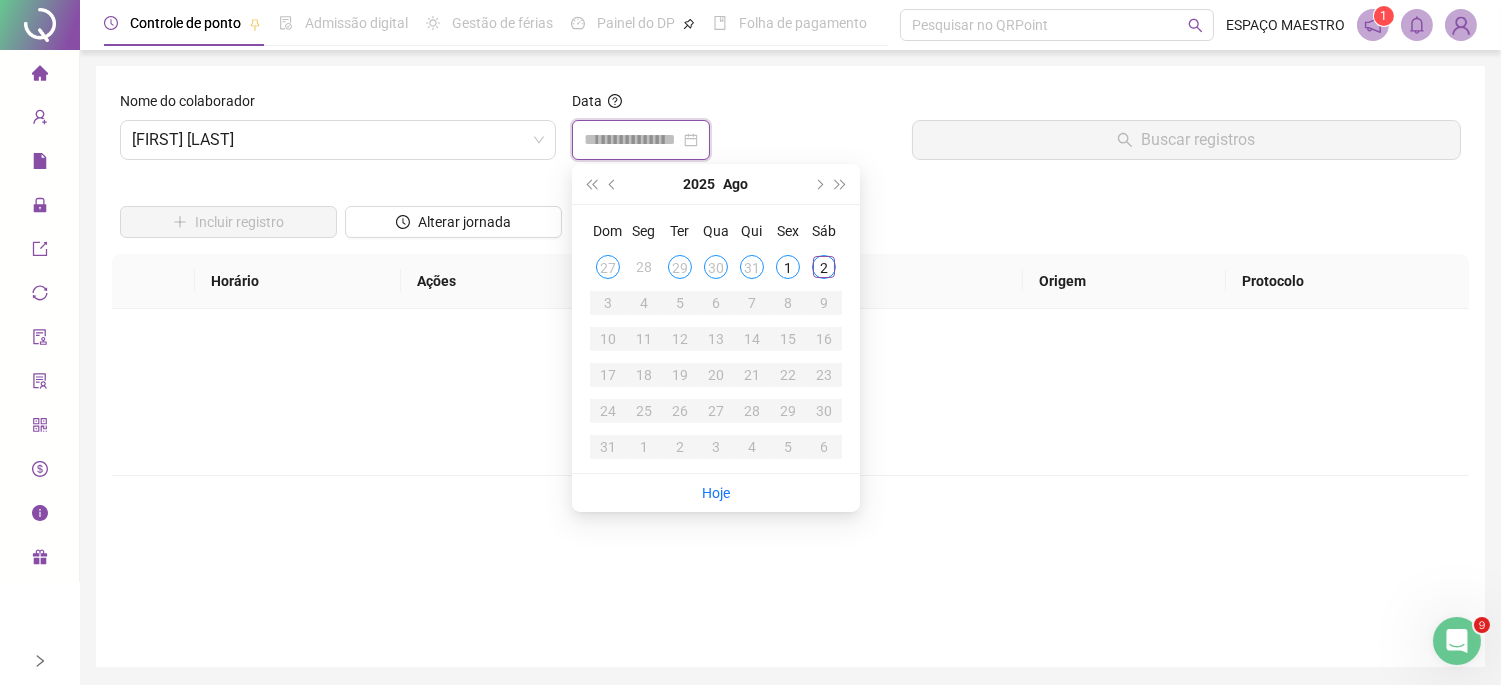 type on "**********" 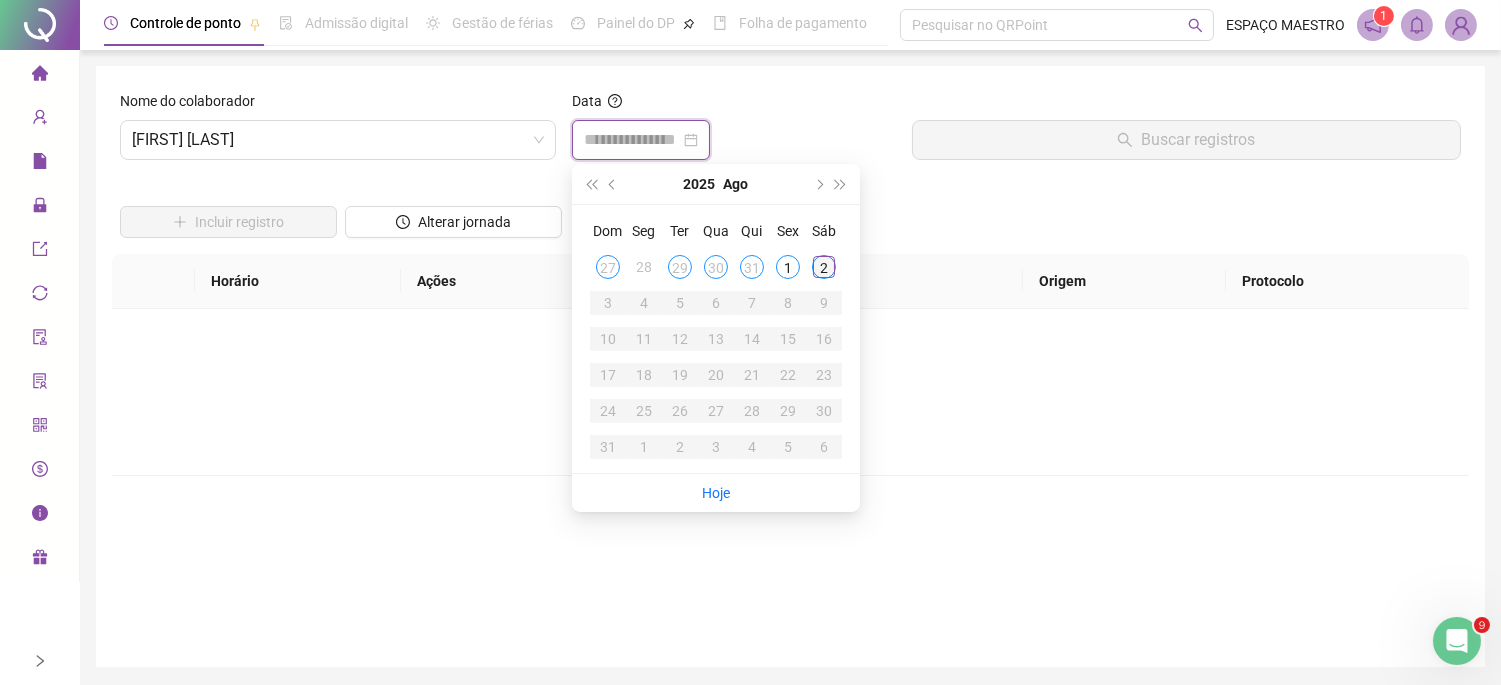 type on "**********" 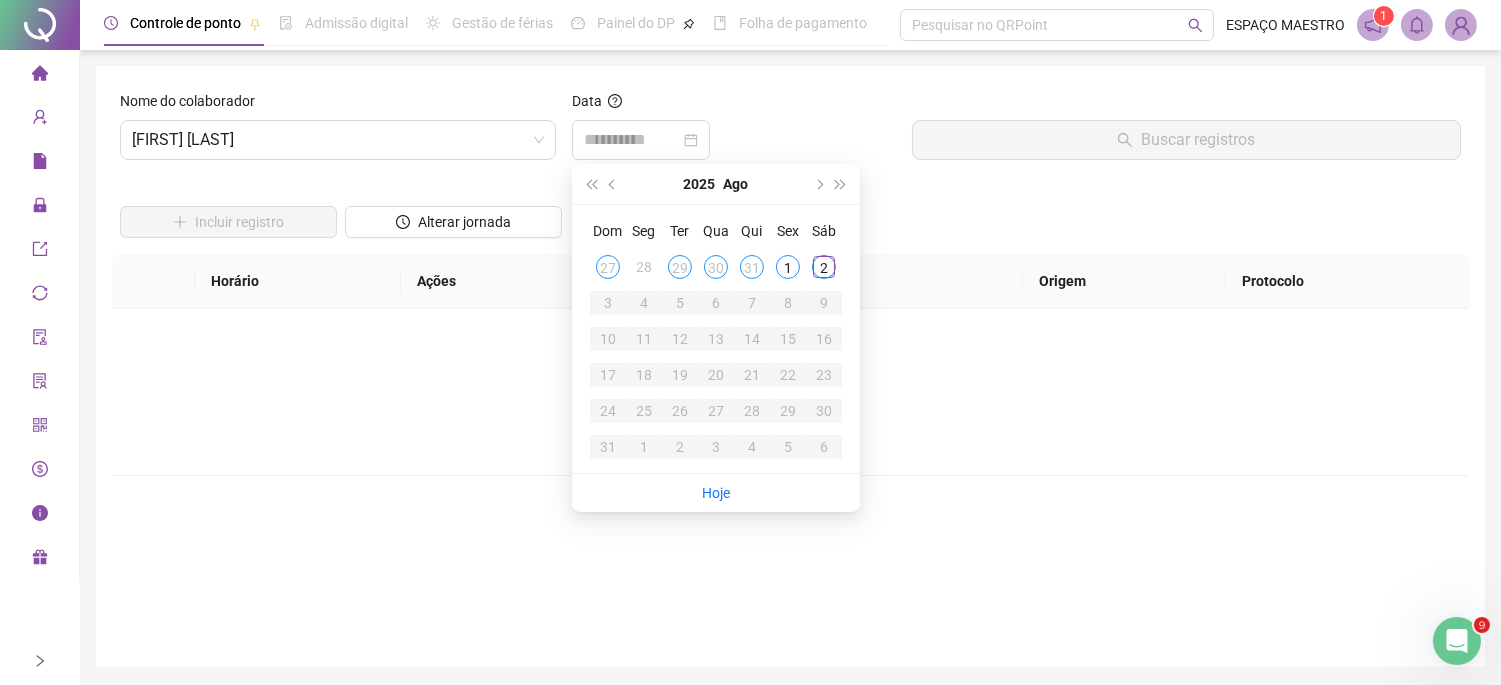 click on "2" at bounding box center (824, 267) 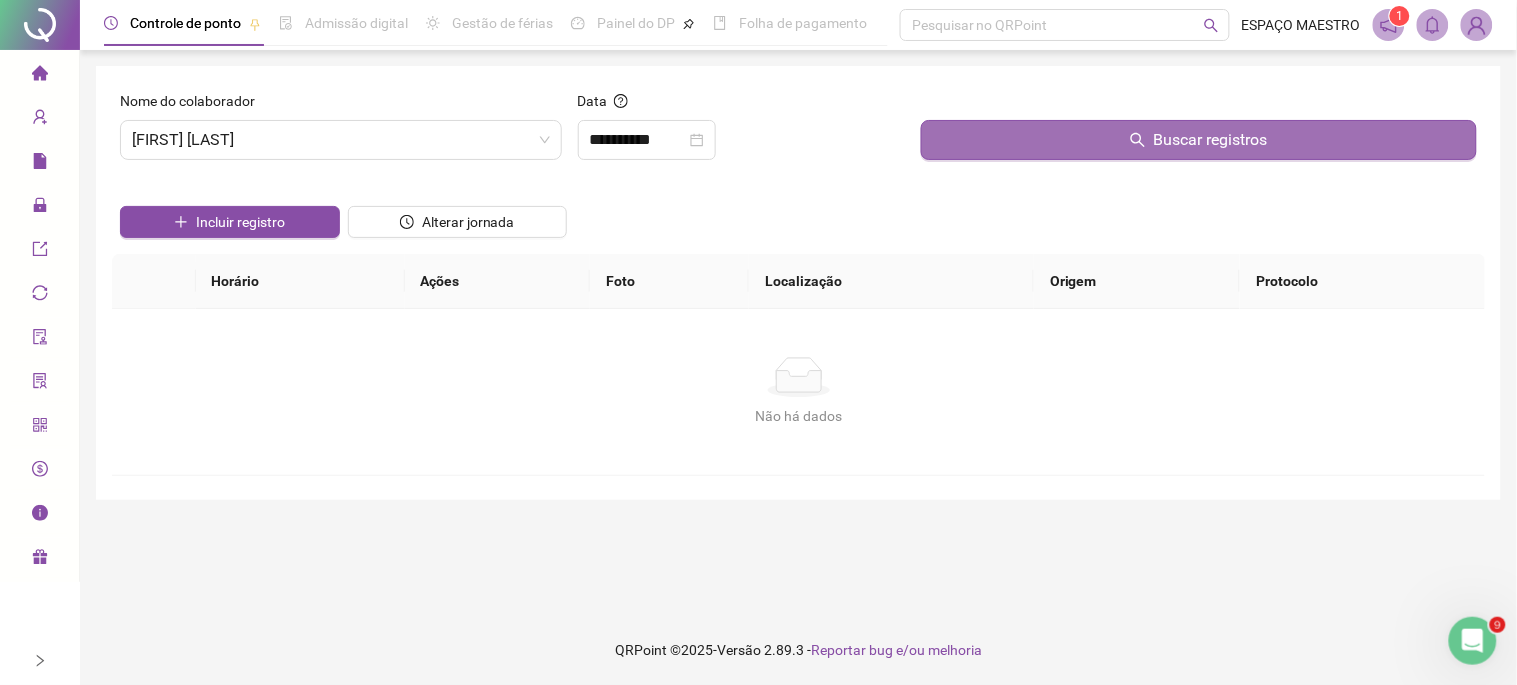 click on "Buscar registros" at bounding box center [1211, 140] 